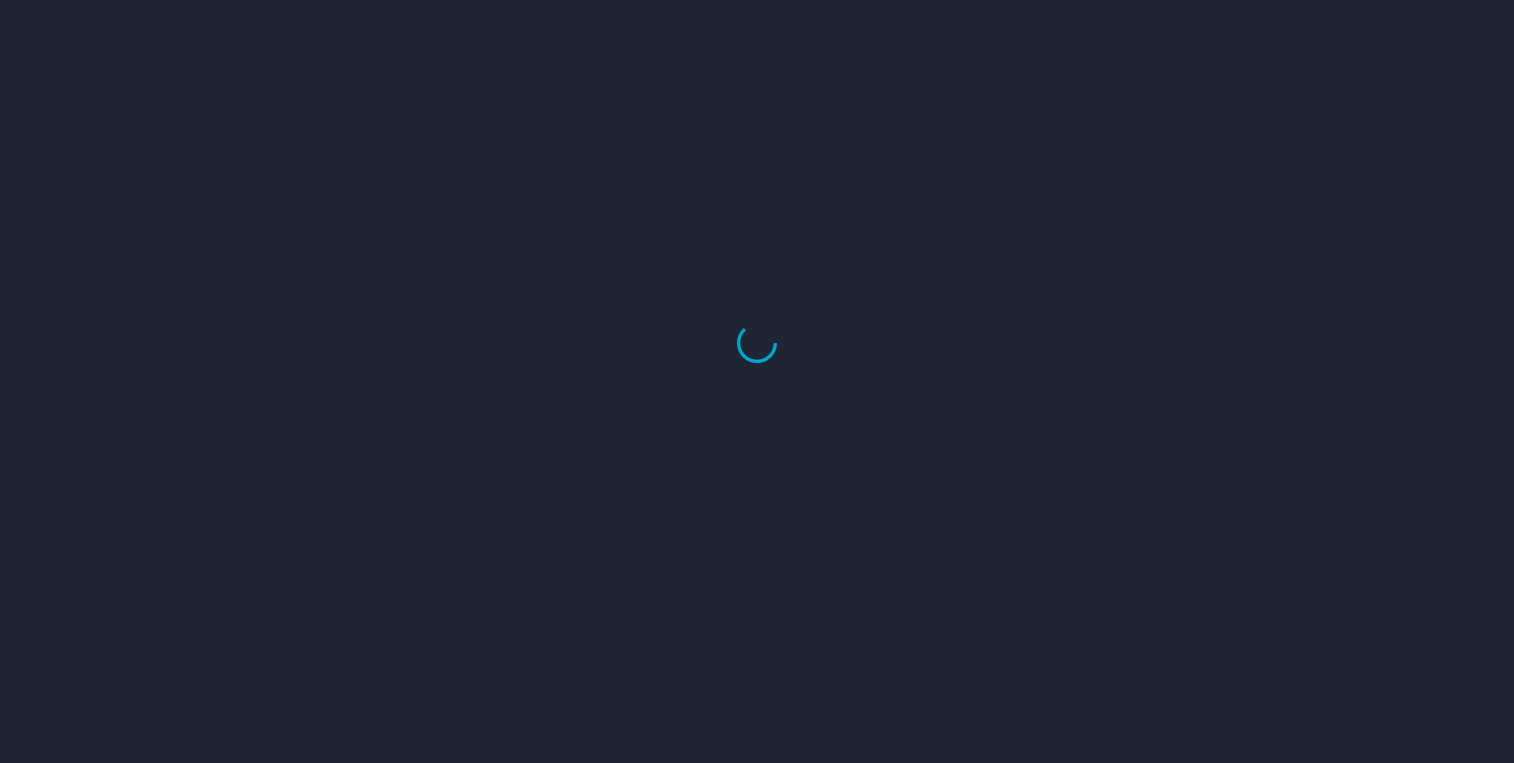 scroll, scrollTop: 0, scrollLeft: 0, axis: both 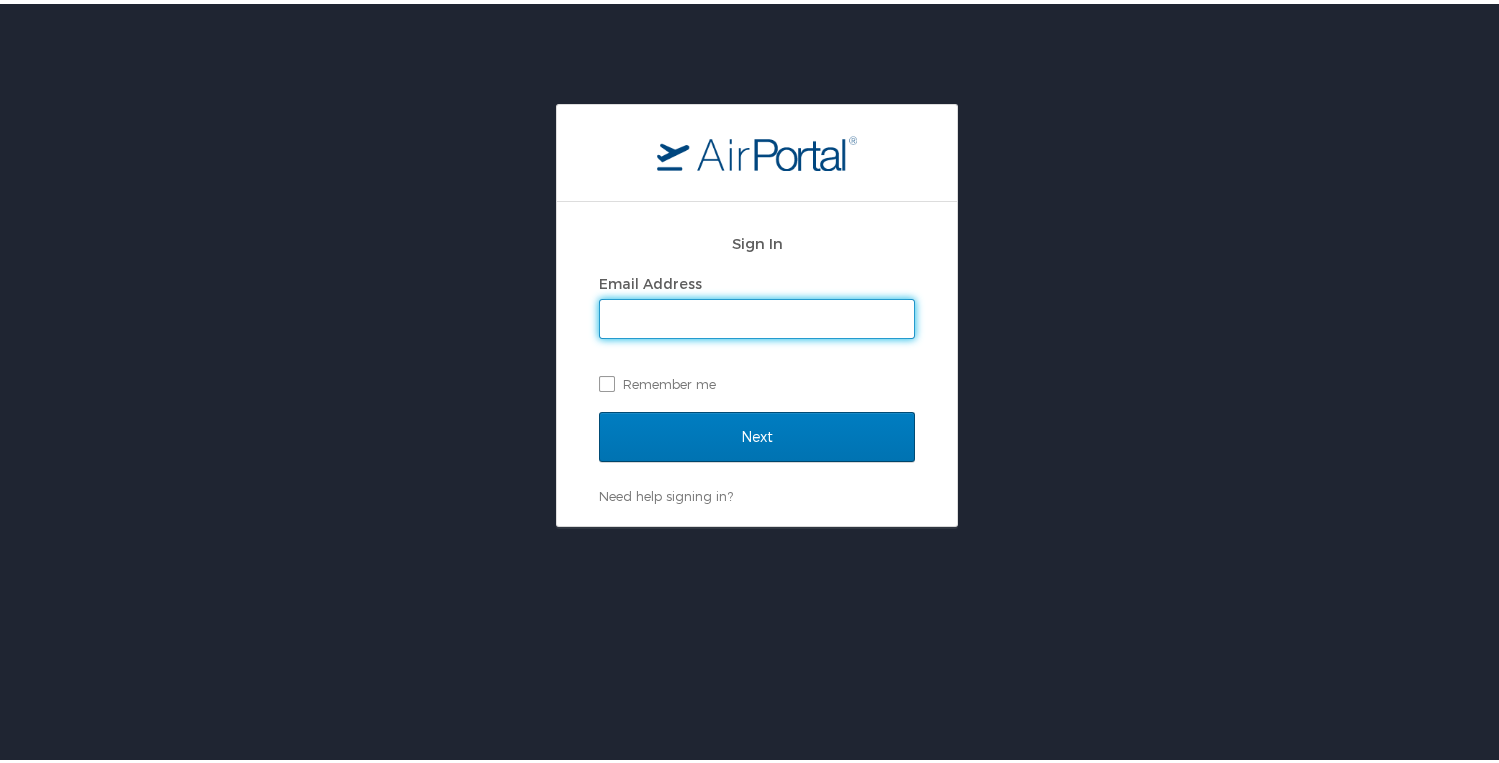 click on "Email Address" at bounding box center (757, 315) 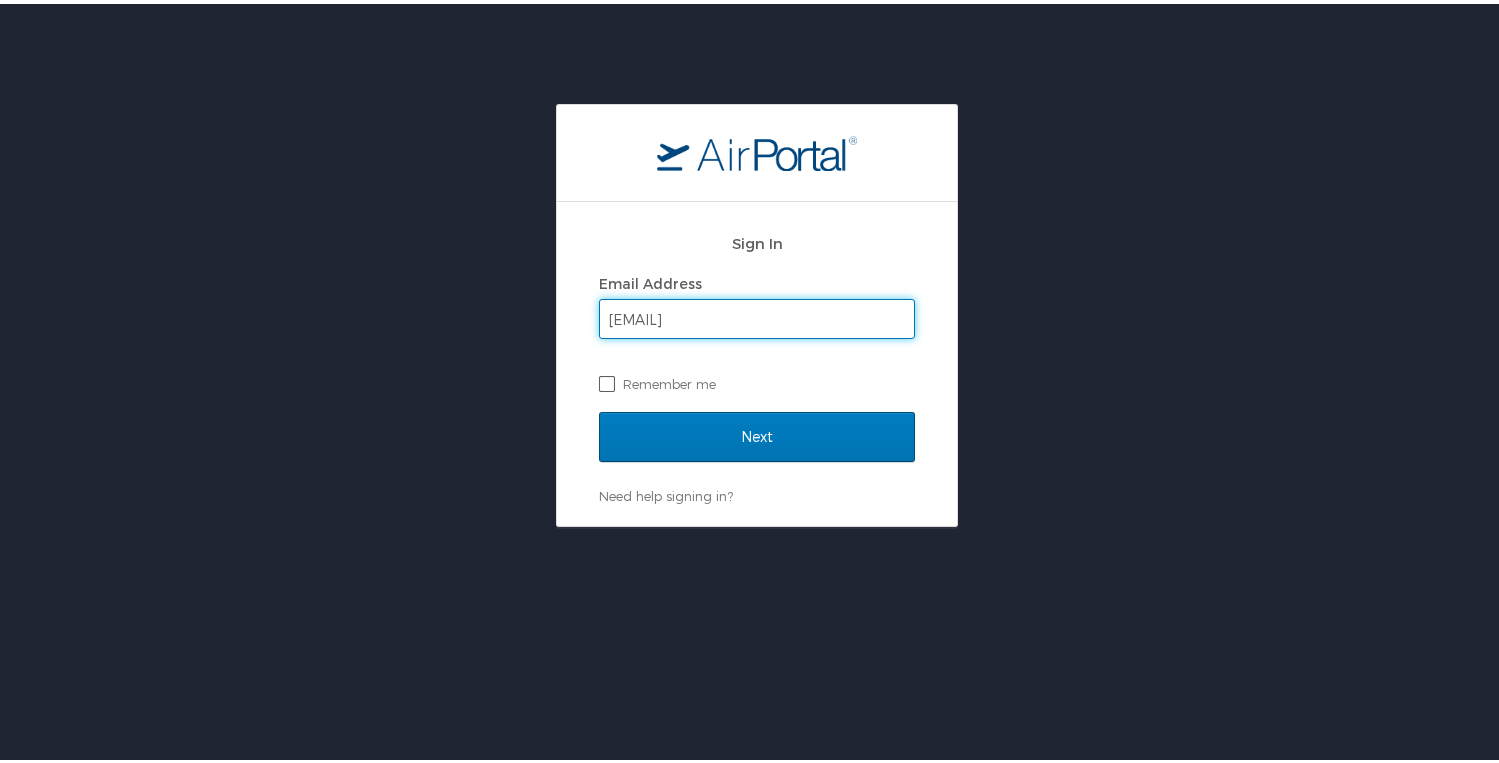 click on "Remember me" at bounding box center [757, 380] 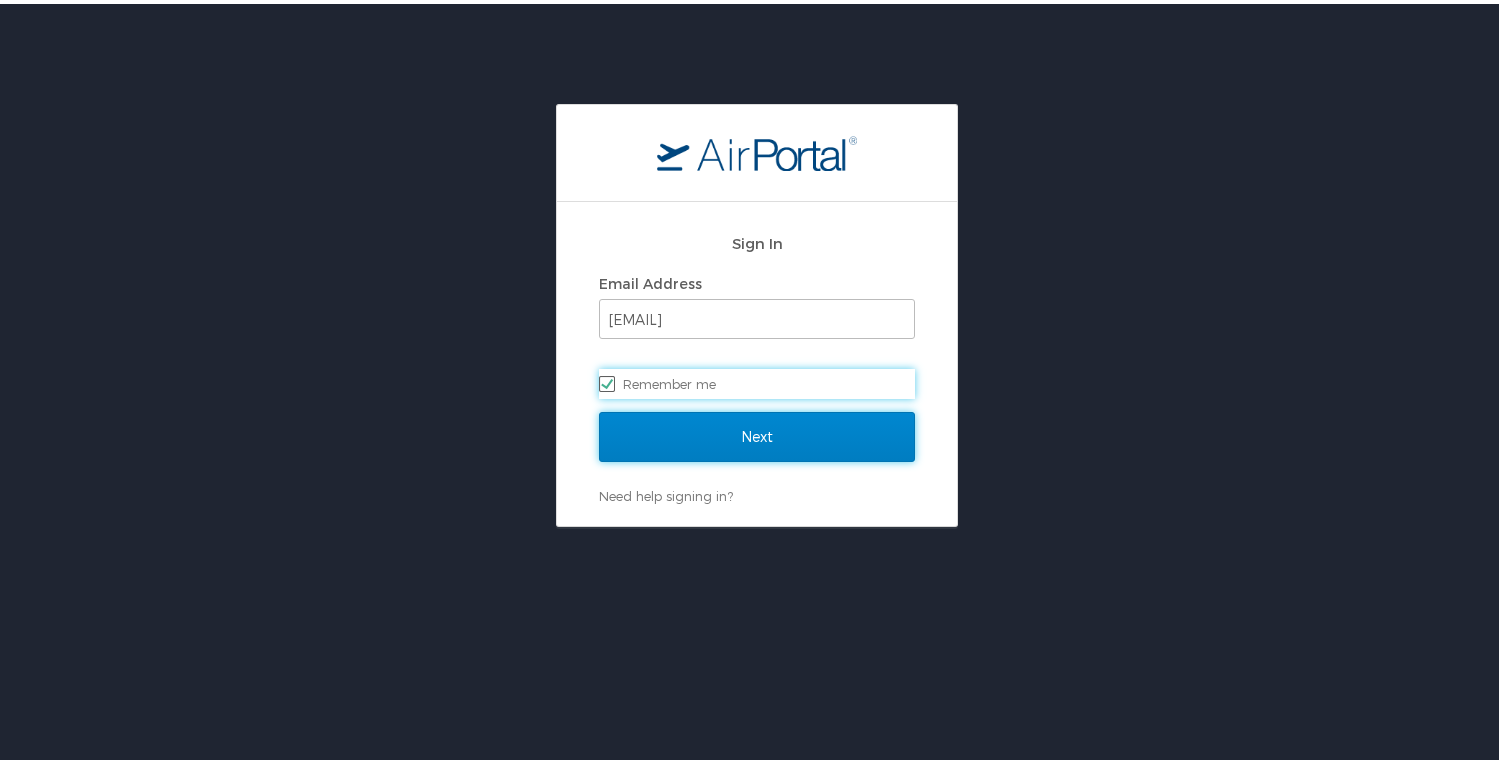 click on "Next" at bounding box center [757, 433] 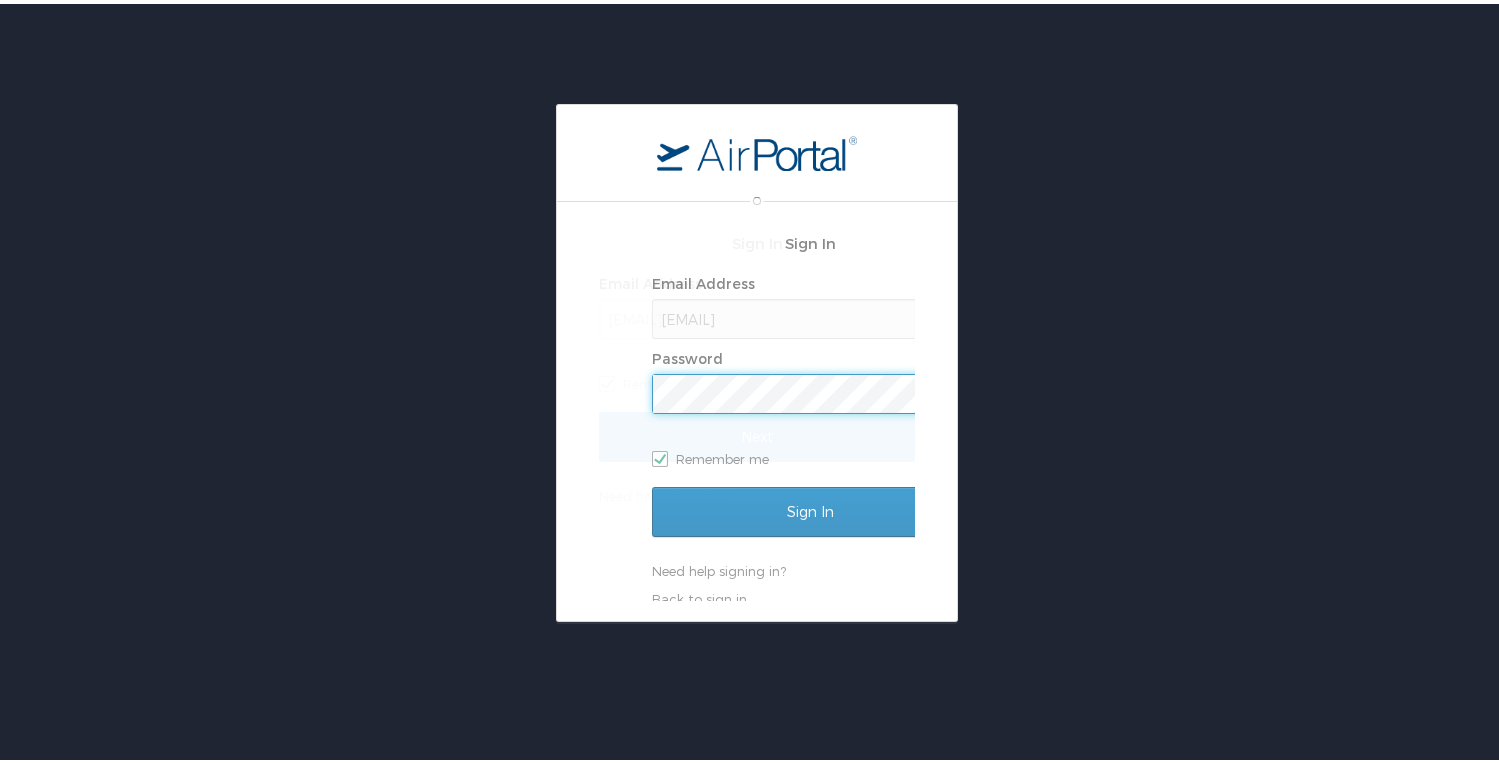 scroll, scrollTop: 0, scrollLeft: 0, axis: both 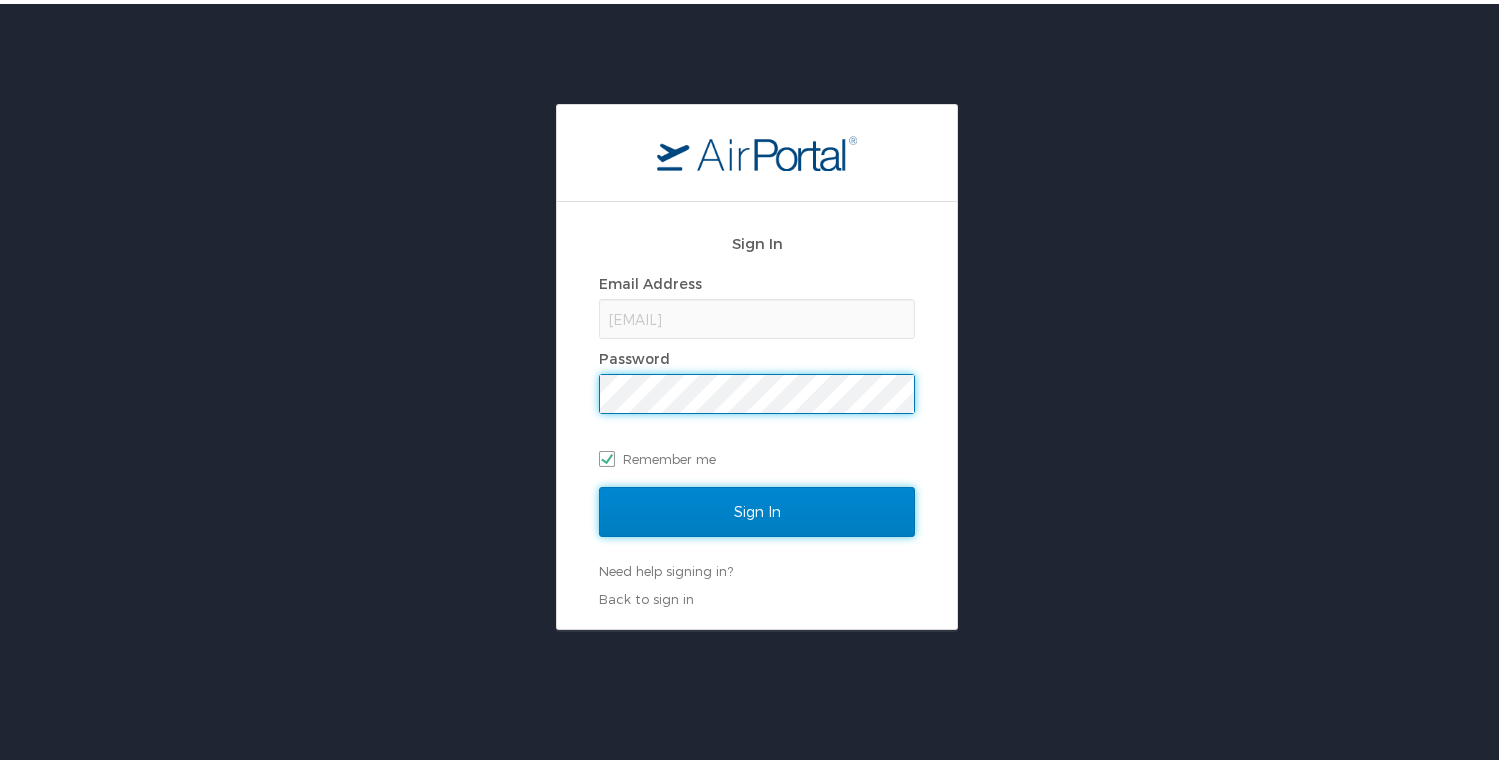 click on "Sign In" at bounding box center [757, 508] 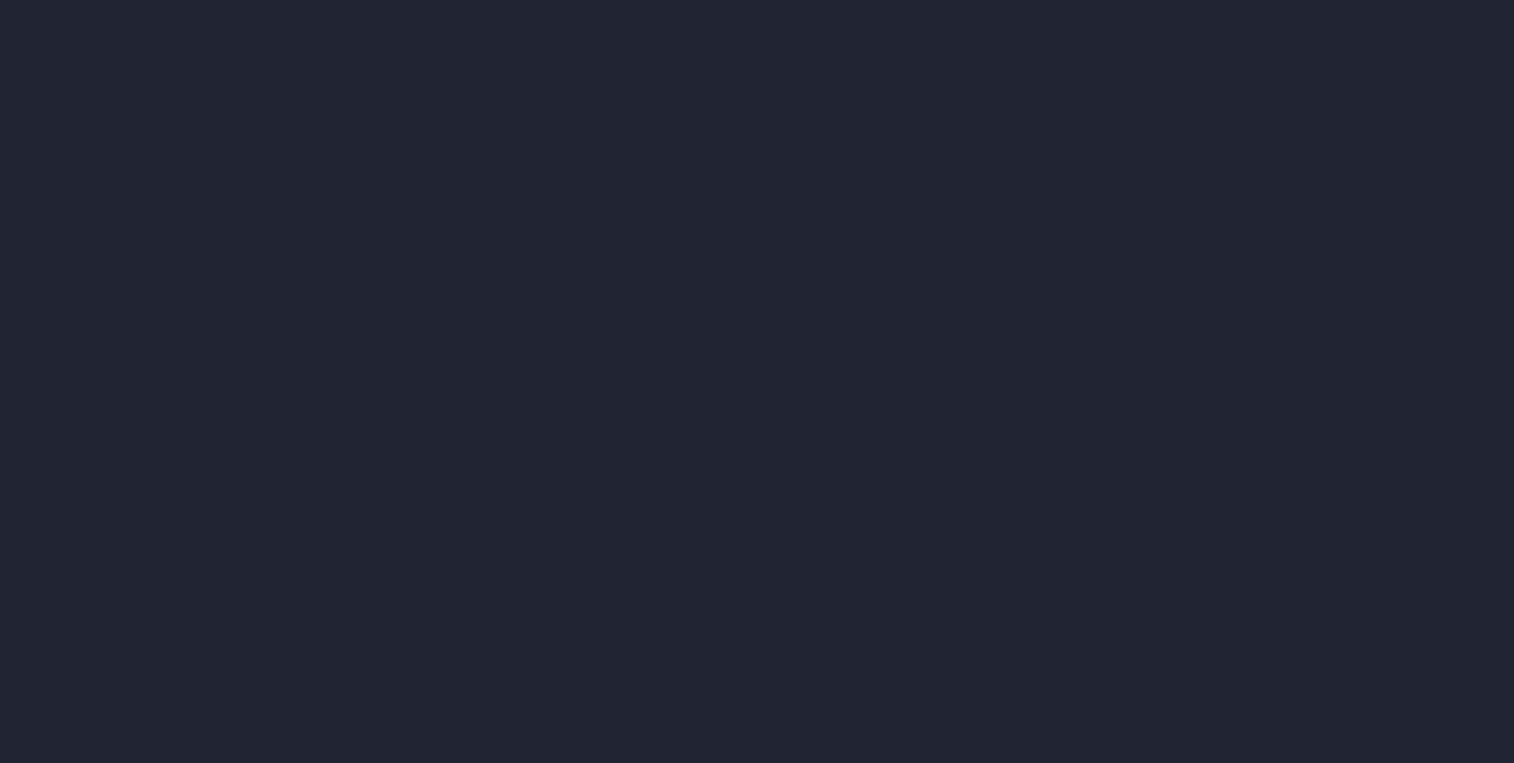 scroll, scrollTop: 0, scrollLeft: 0, axis: both 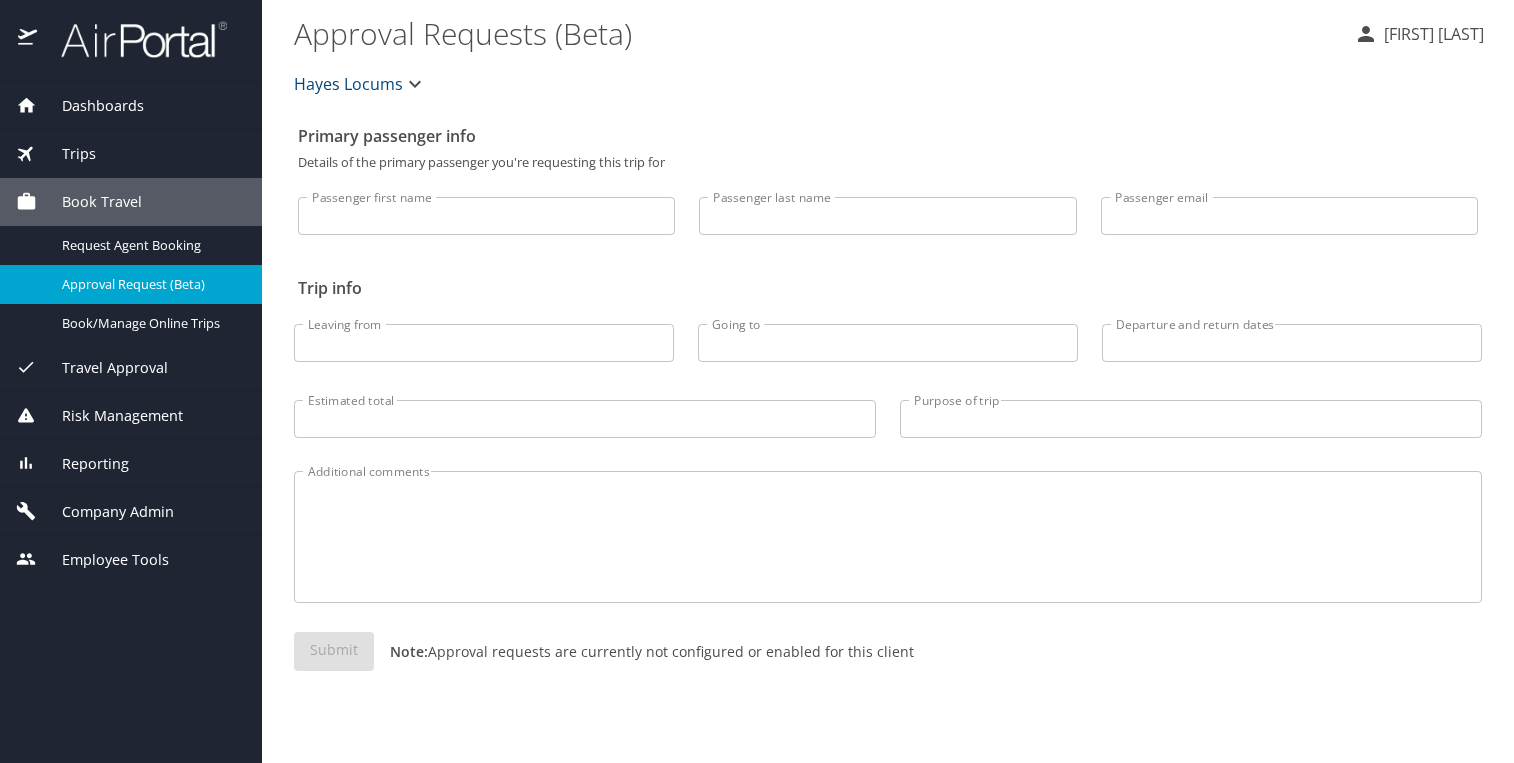 click on "Reporting" at bounding box center [83, 464] 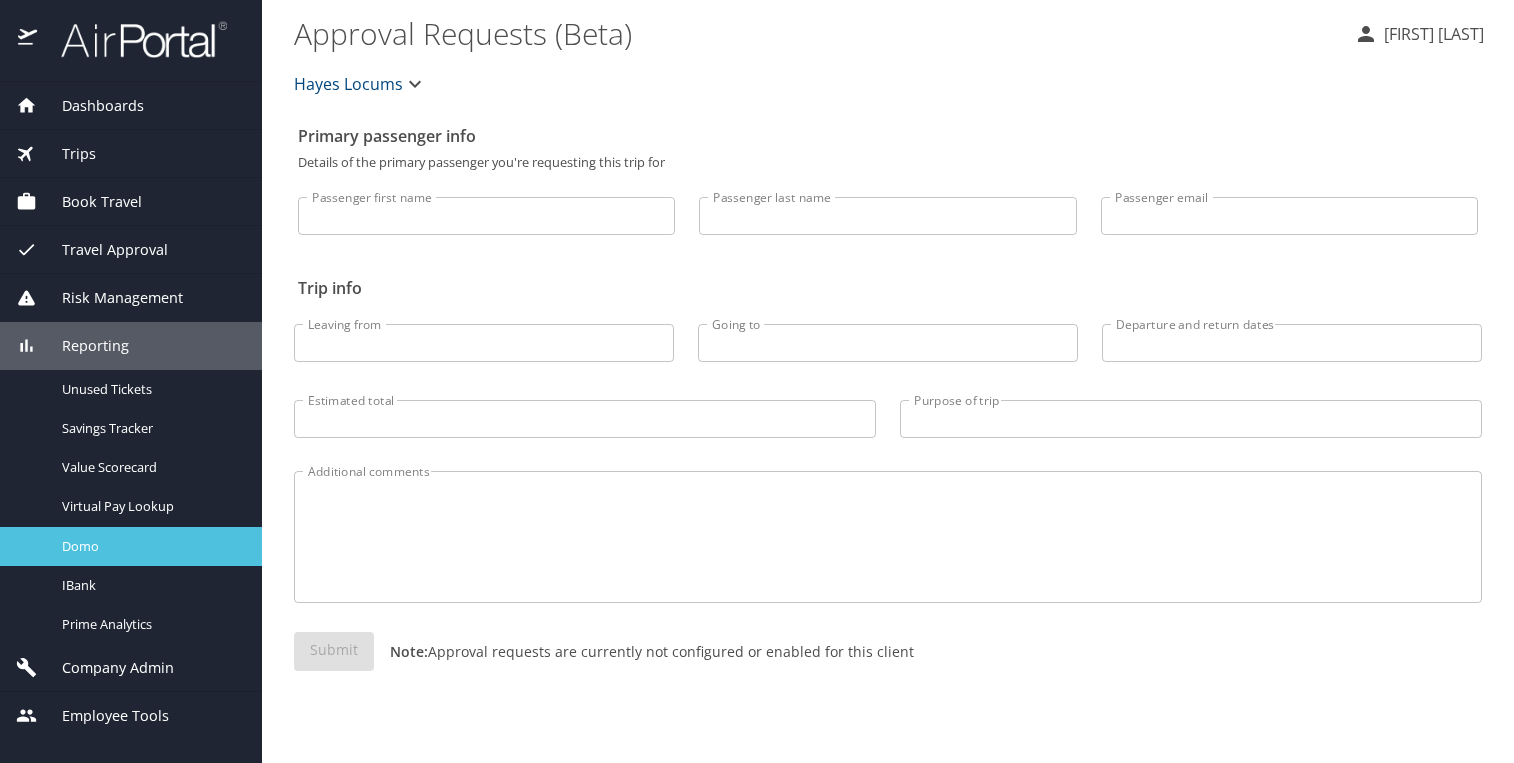 click on "Domo" at bounding box center [150, 546] 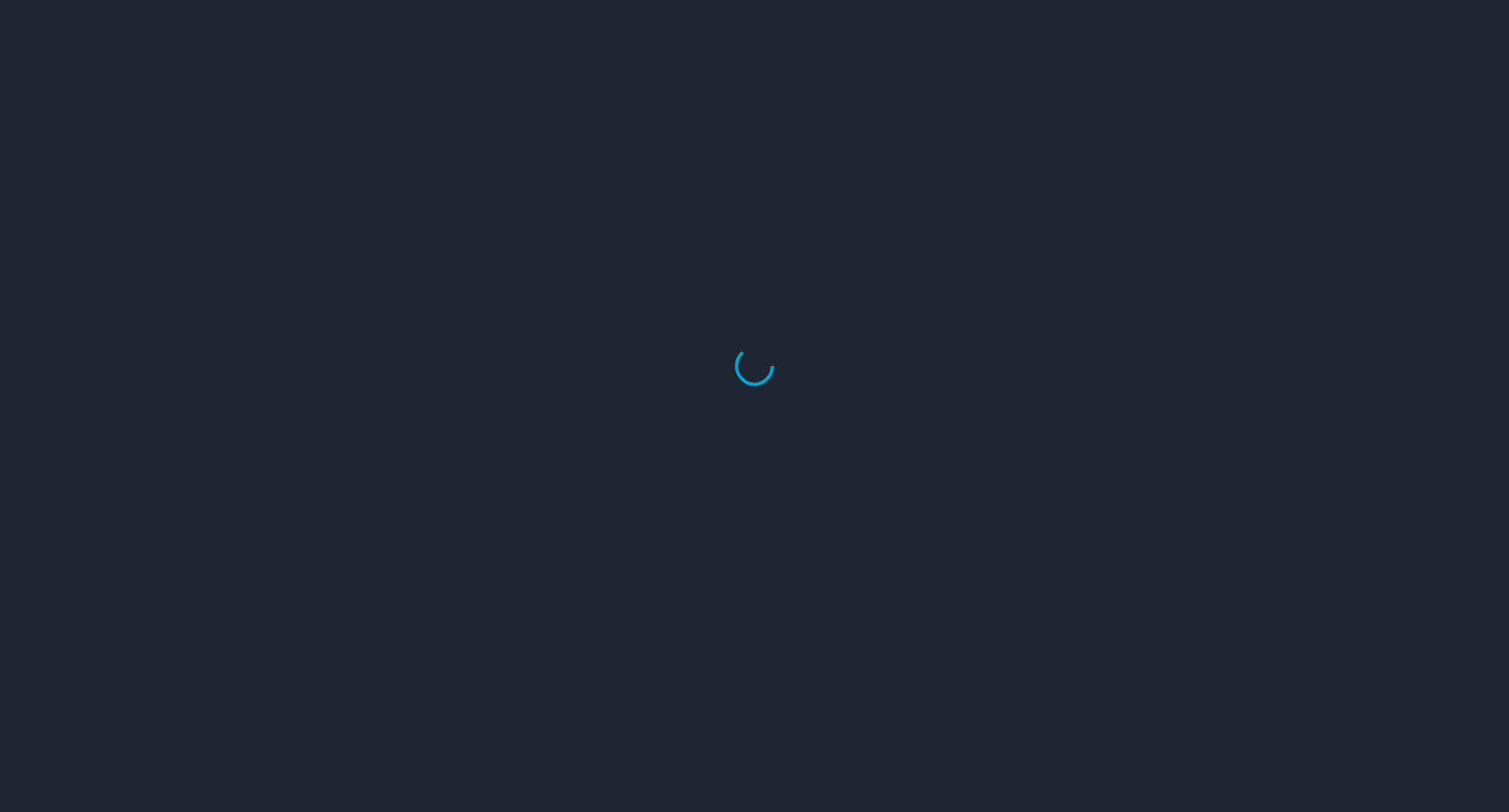 scroll, scrollTop: 0, scrollLeft: 0, axis: both 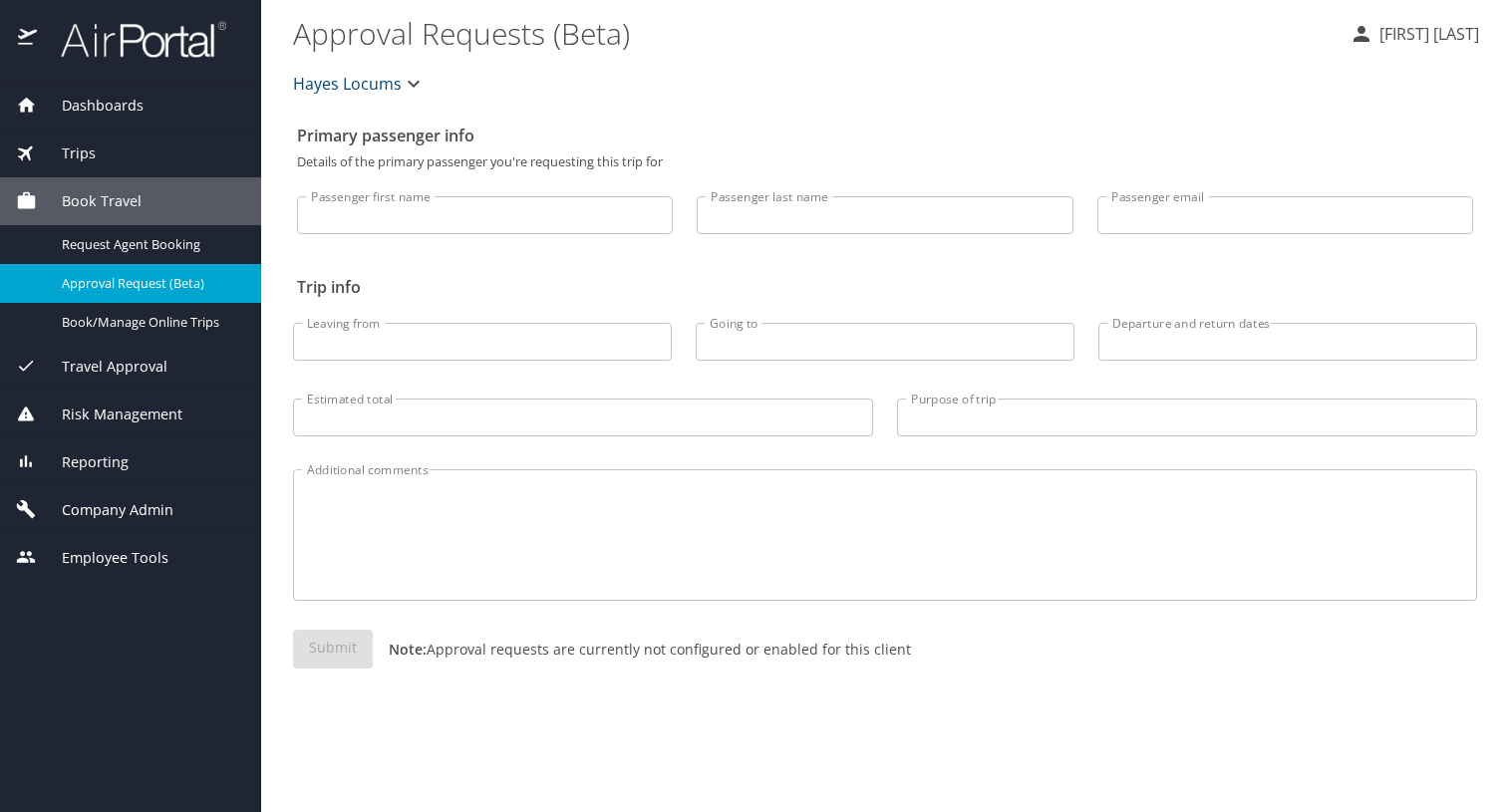 click on "Company Admin" at bounding box center [105, 510] 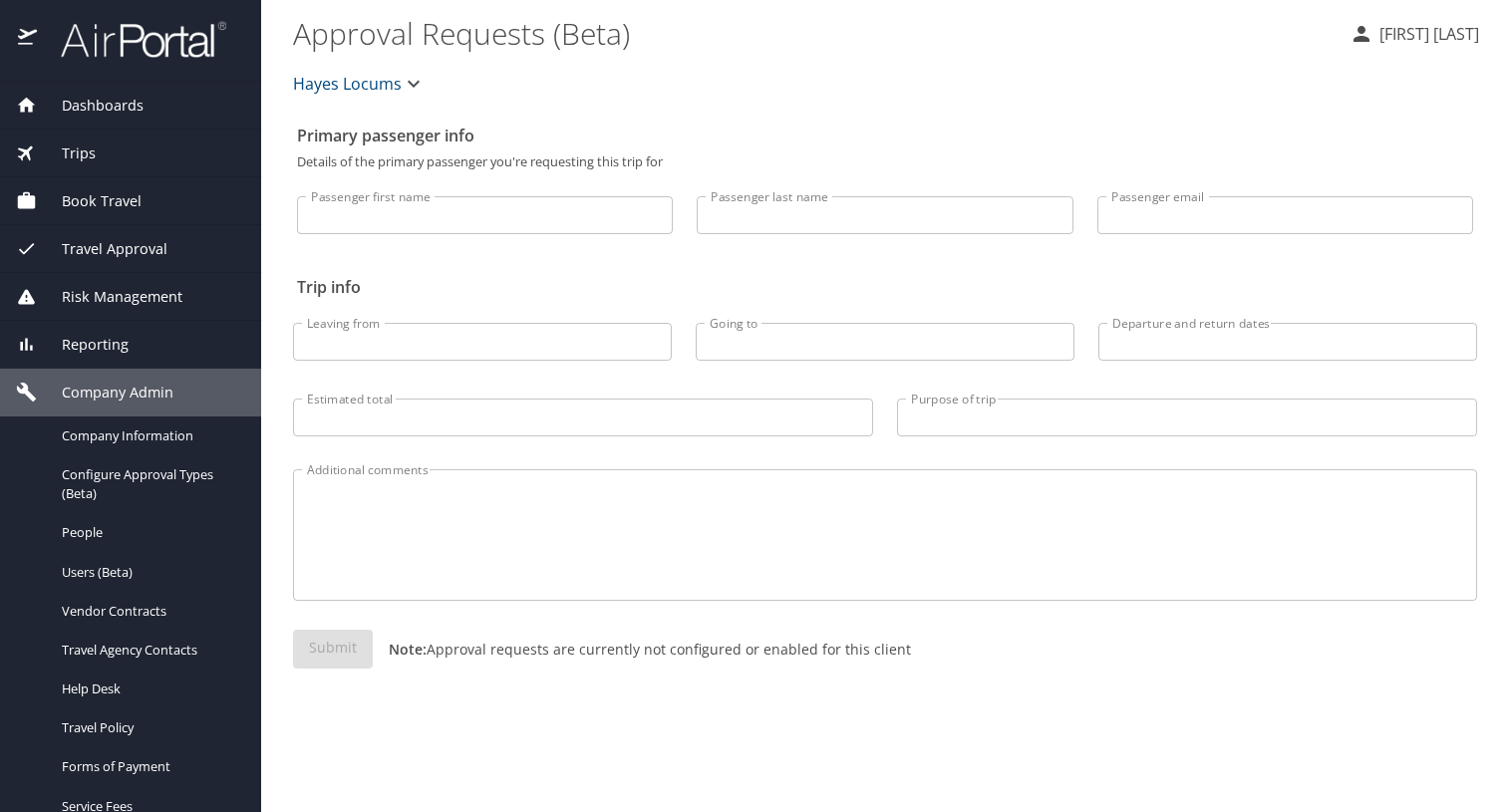 click on "Company Admin" at bounding box center [105, 393] 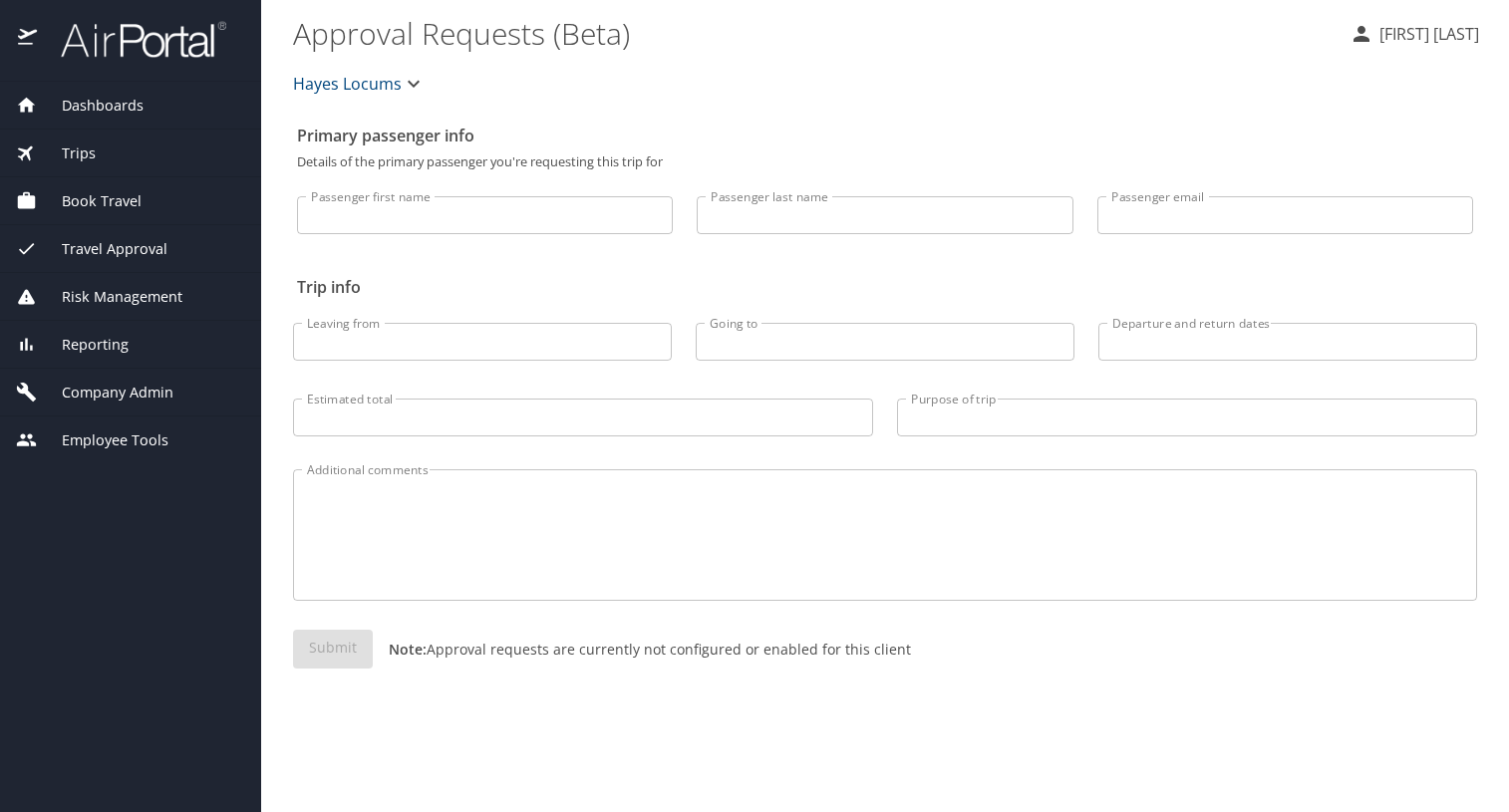 click on "Reporting" at bounding box center [83, 345] 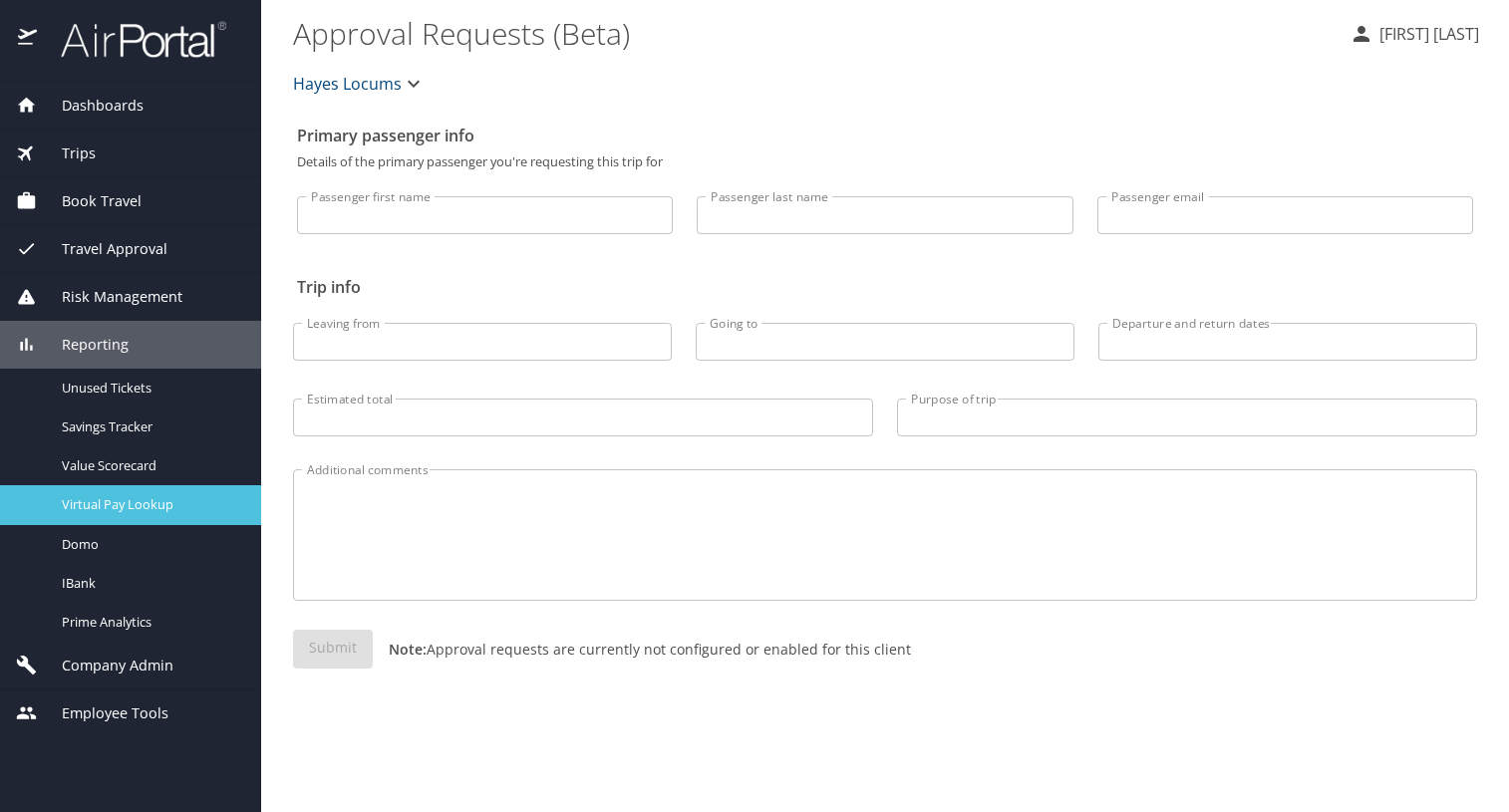 click on "Virtual Pay Lookup" at bounding box center [150, 504] 